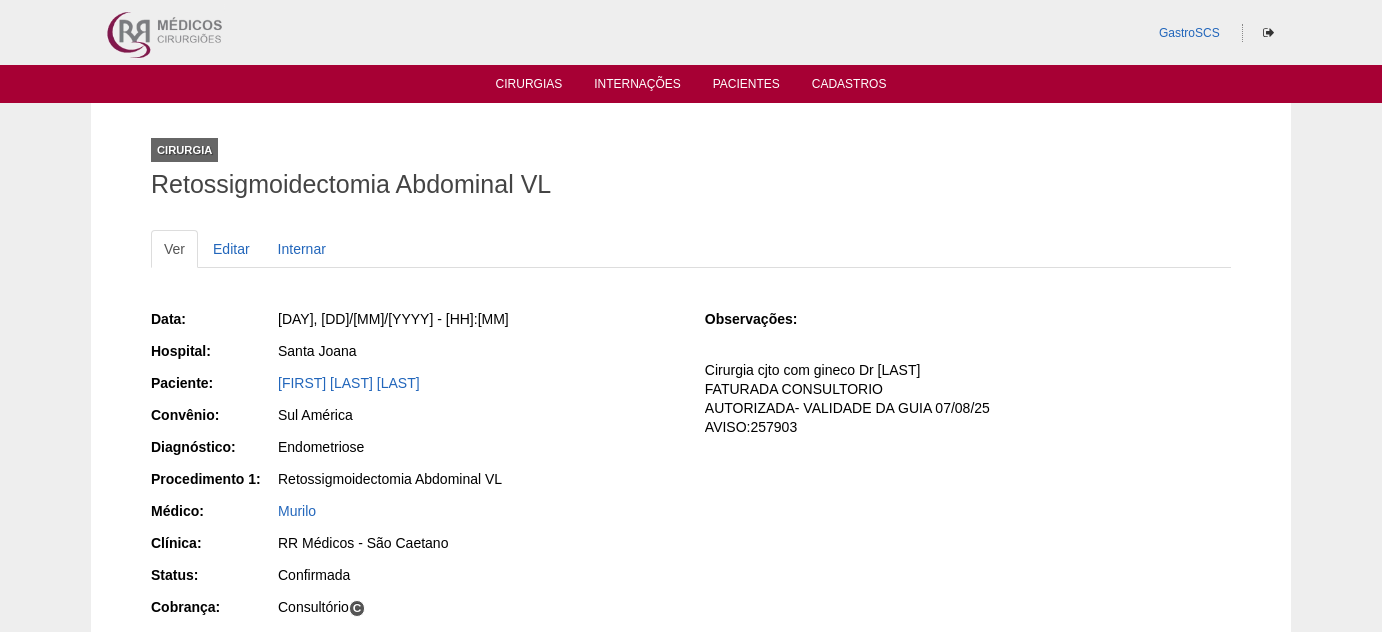 scroll, scrollTop: 90, scrollLeft: 0, axis: vertical 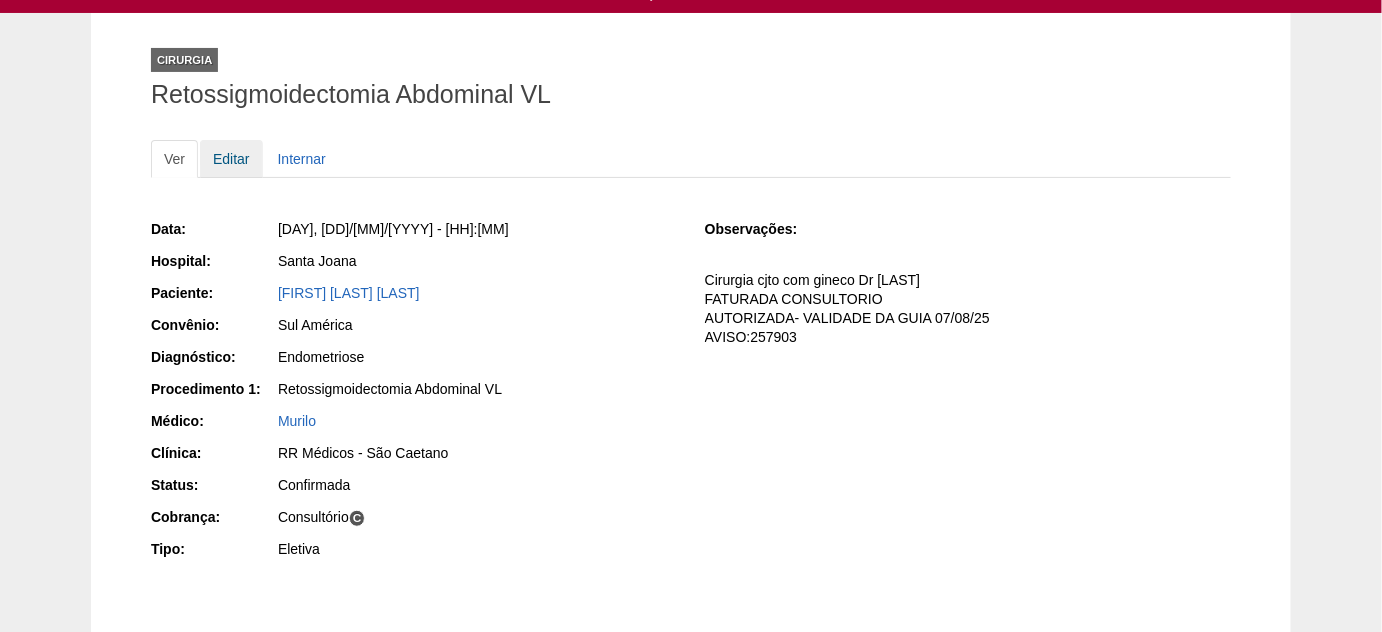click on "Editar" at bounding box center [231, 159] 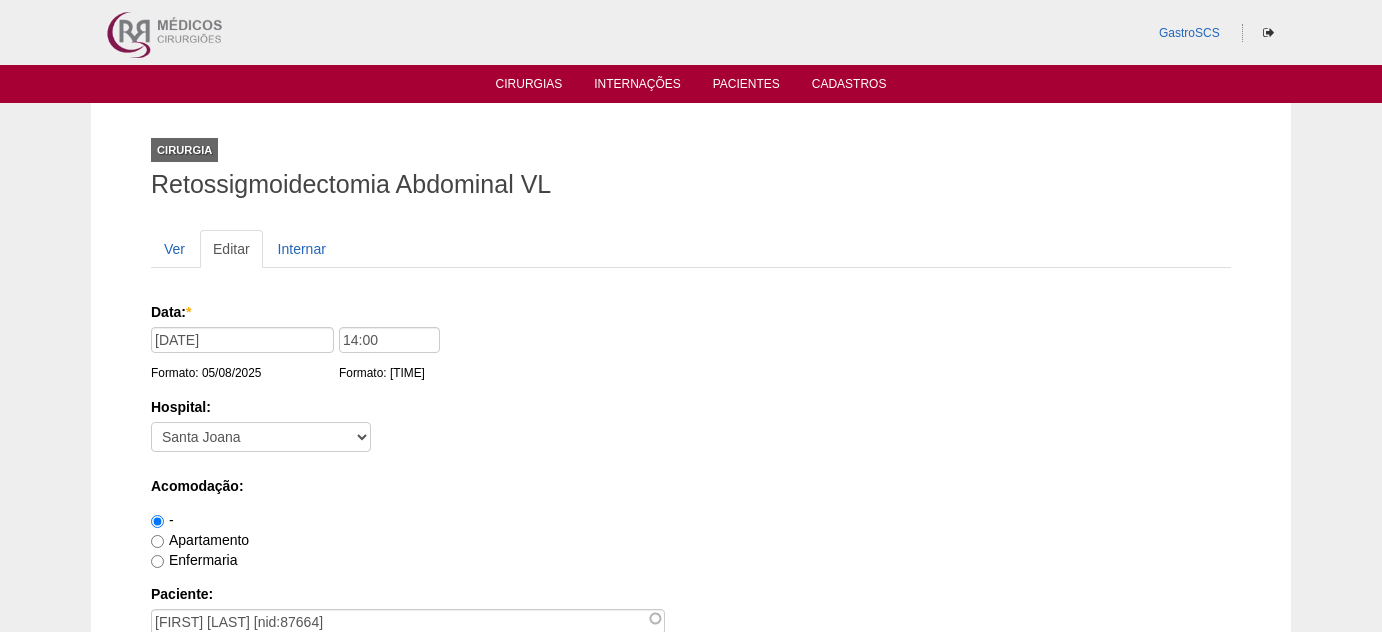 scroll, scrollTop: 1818, scrollLeft: 0, axis: vertical 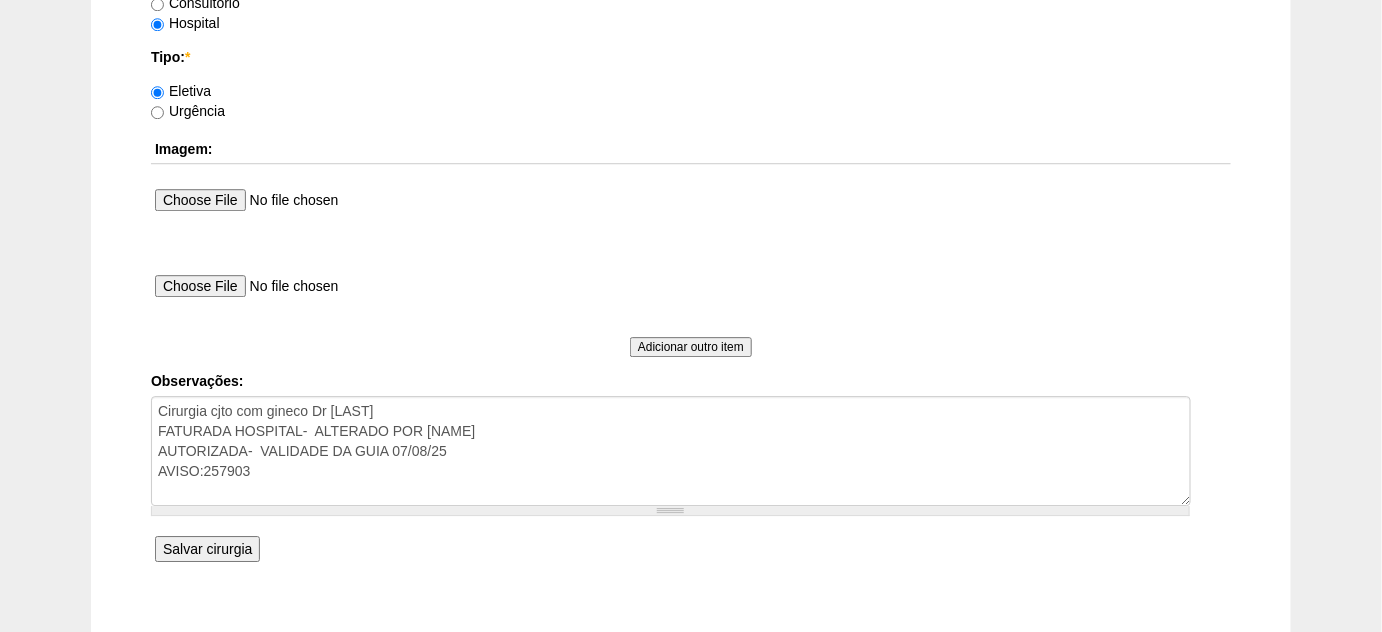 click on "Cirurgia cjto com gineco Dr [LAST]
FATURADA CONSULTORIO
AUTORIZADA-  VALIDADE DA GUIA 07/08/25
AVISO:257903" at bounding box center [671, 451] 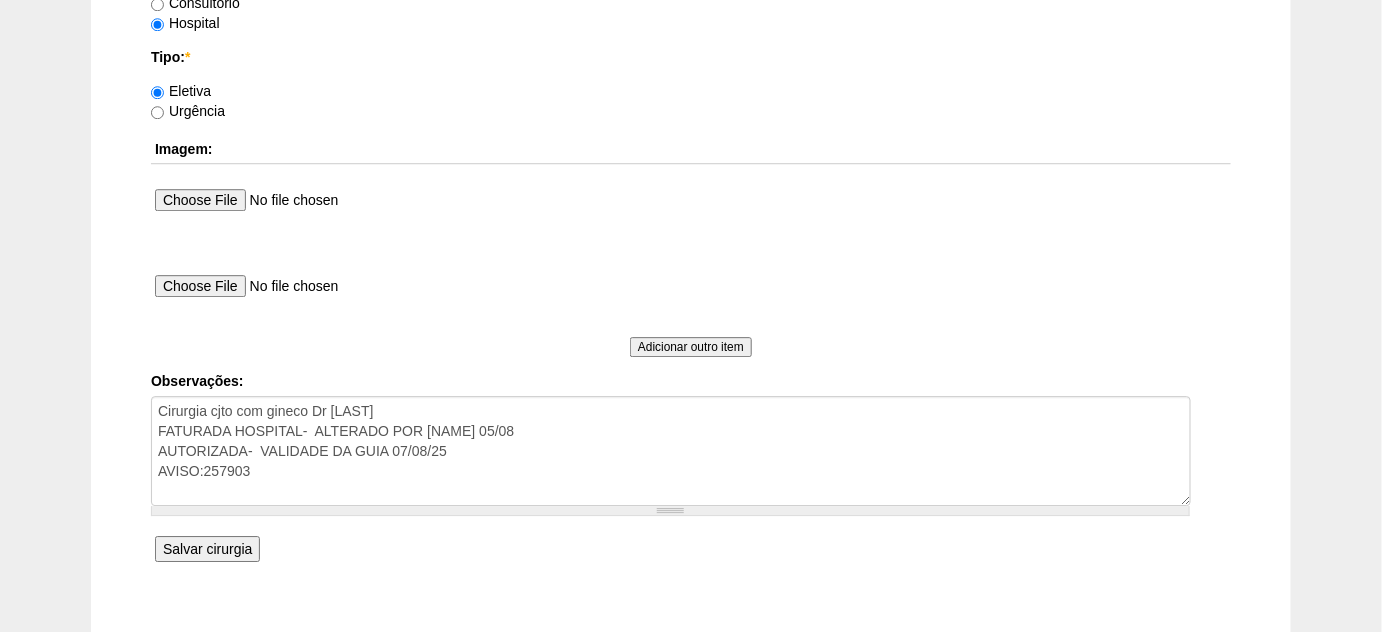 type on "Cirurgia cjto com gineco Dr [LAST]
FATURADA HOSPITAL-  ALTERADO POR [NAME] 05/08
AUTORIZADA-  VALIDADE DA GUIA 07/08/25
AVISO:257903" 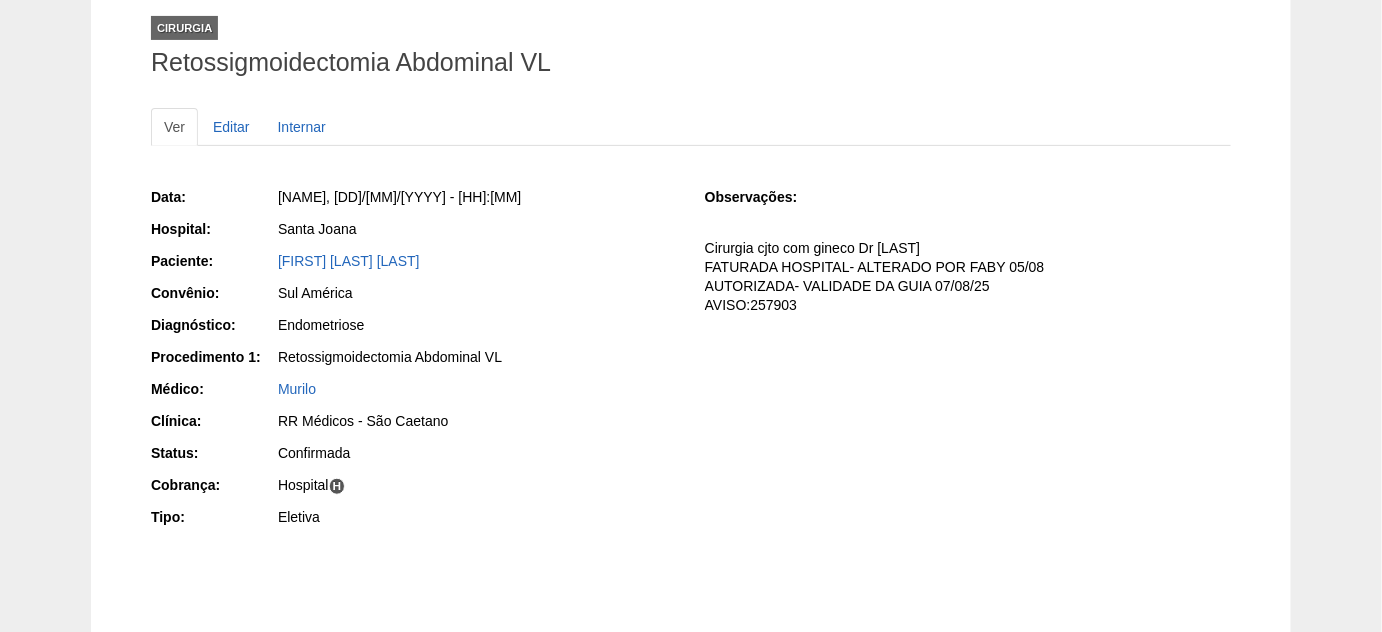 scroll, scrollTop: 0, scrollLeft: 0, axis: both 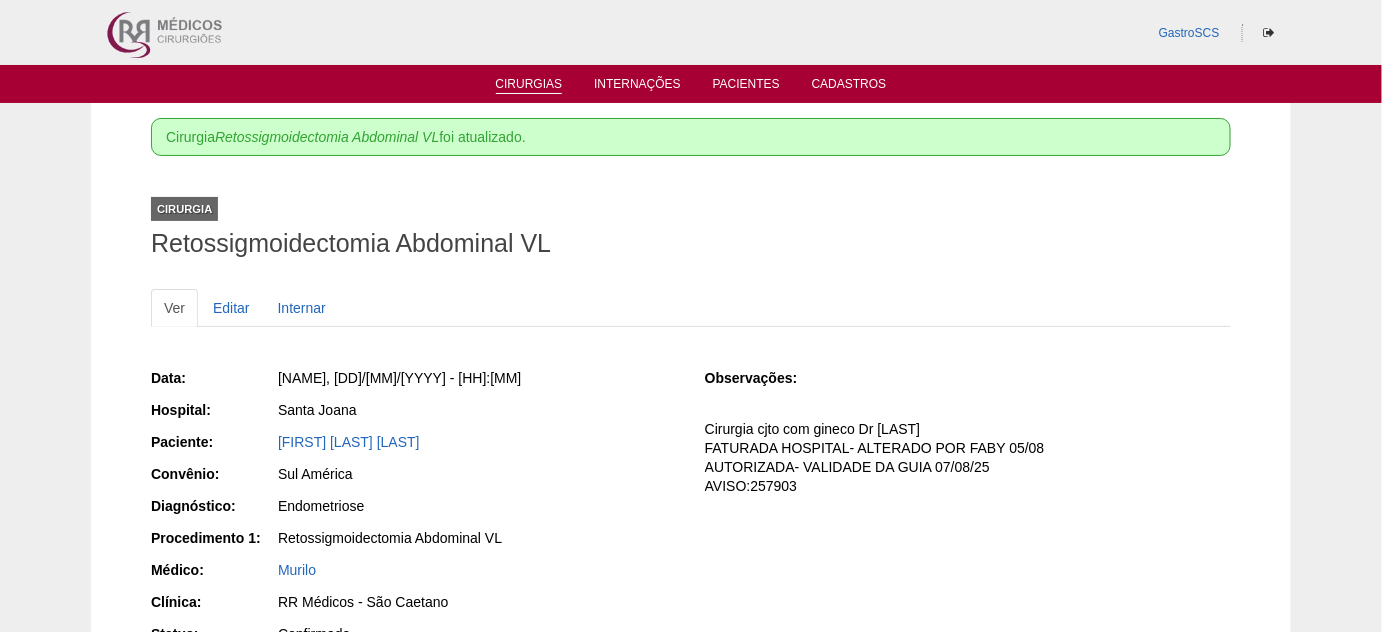 click on "Cirurgias" at bounding box center (529, 85) 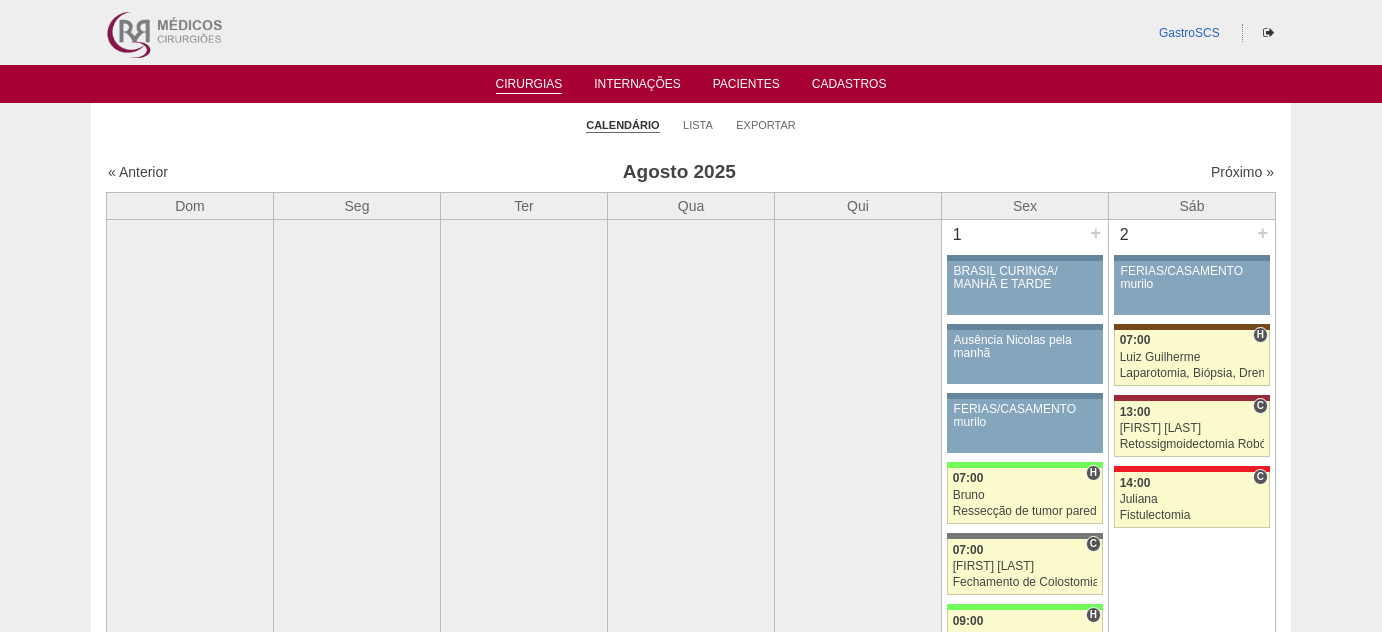scroll, scrollTop: 0, scrollLeft: 0, axis: both 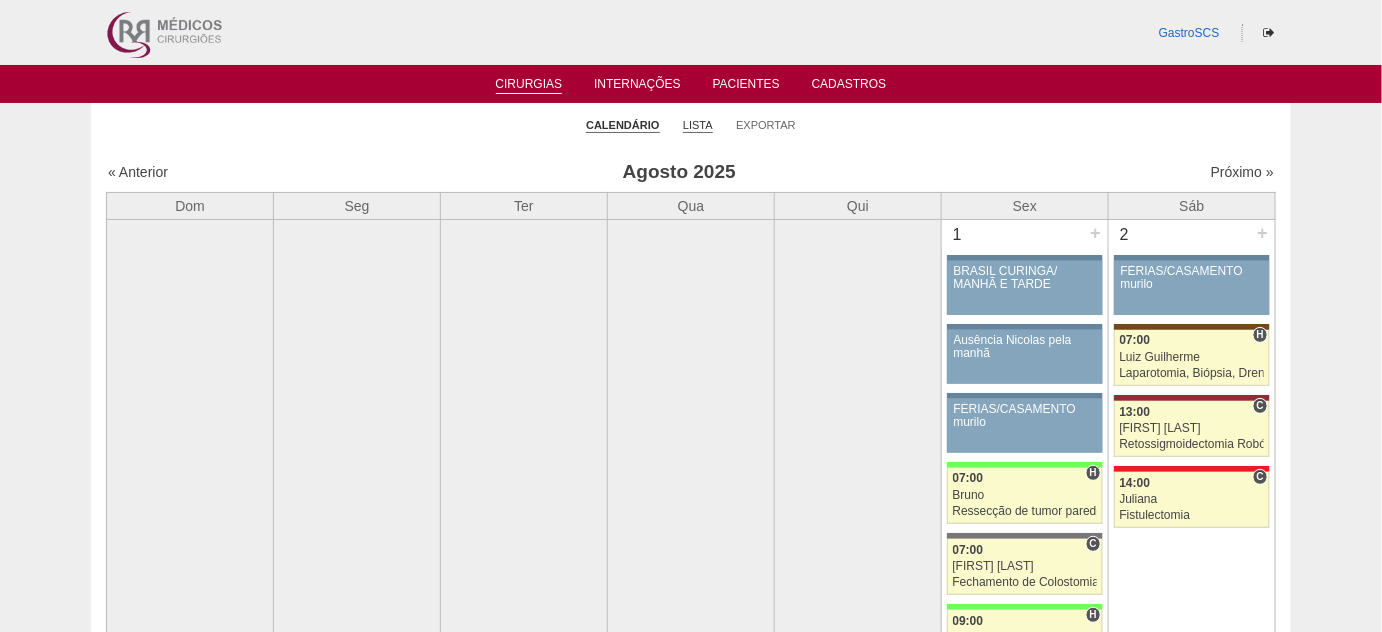 click on "Lista" at bounding box center (698, 125) 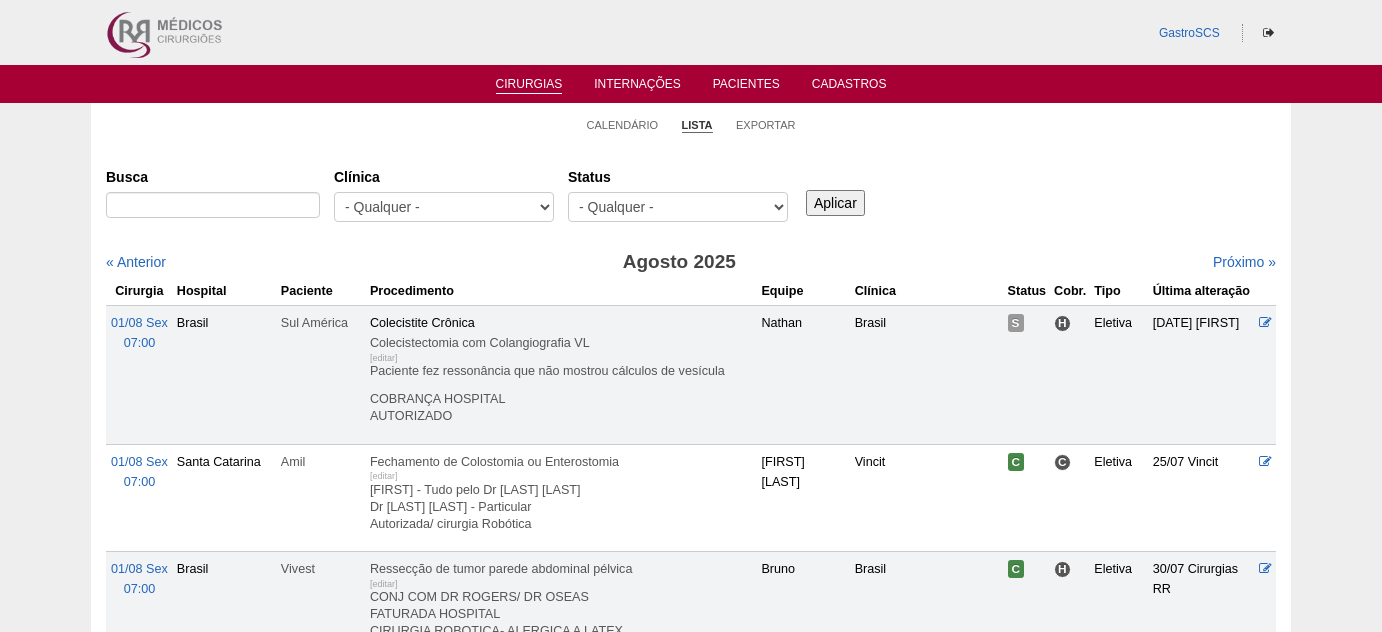 scroll, scrollTop: 0, scrollLeft: 0, axis: both 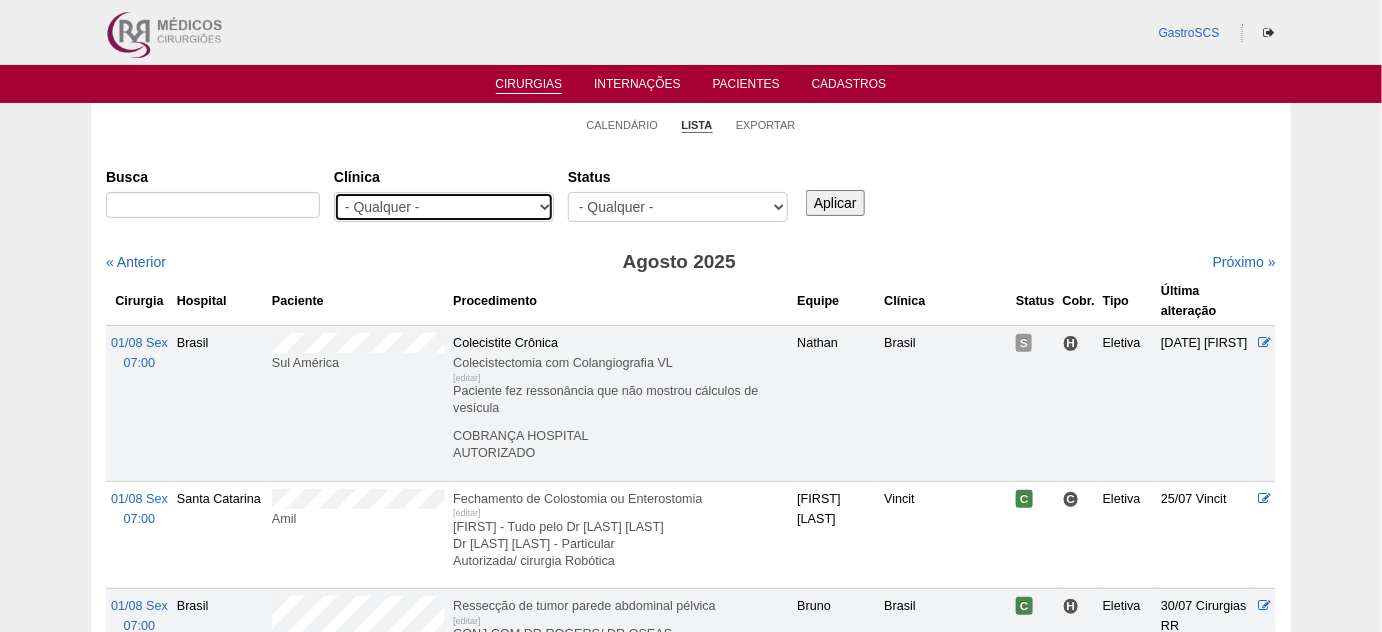 drag, startPoint x: 0, startPoint y: 0, endPoint x: 479, endPoint y: 211, distance: 523.4138 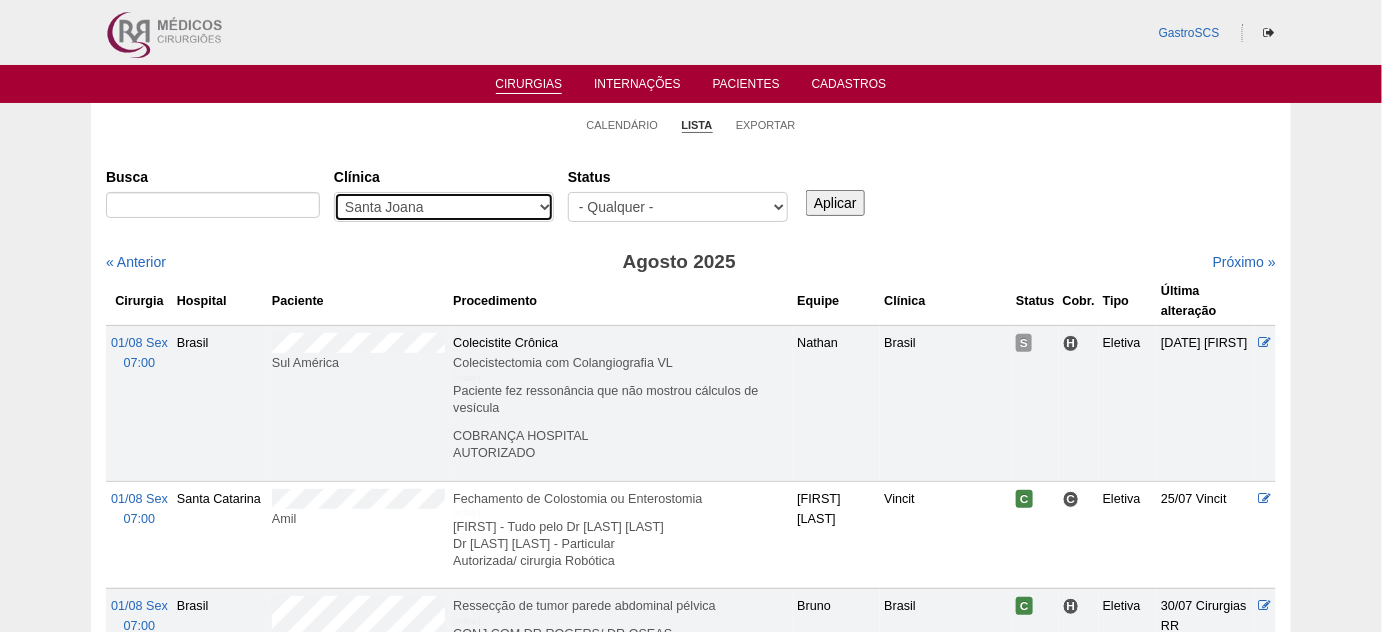 click on "- Qualquer - 6R Alphaville Assunção Bartira Brasil Christovão da Gama Cruz Azul Ifor Neomater RR Médicos - Santo André RR Médicos - São Bernardo do Campo RR Médicos - São Caetano Santa Joana São Luiz SCS Vincit" at bounding box center [444, 207] 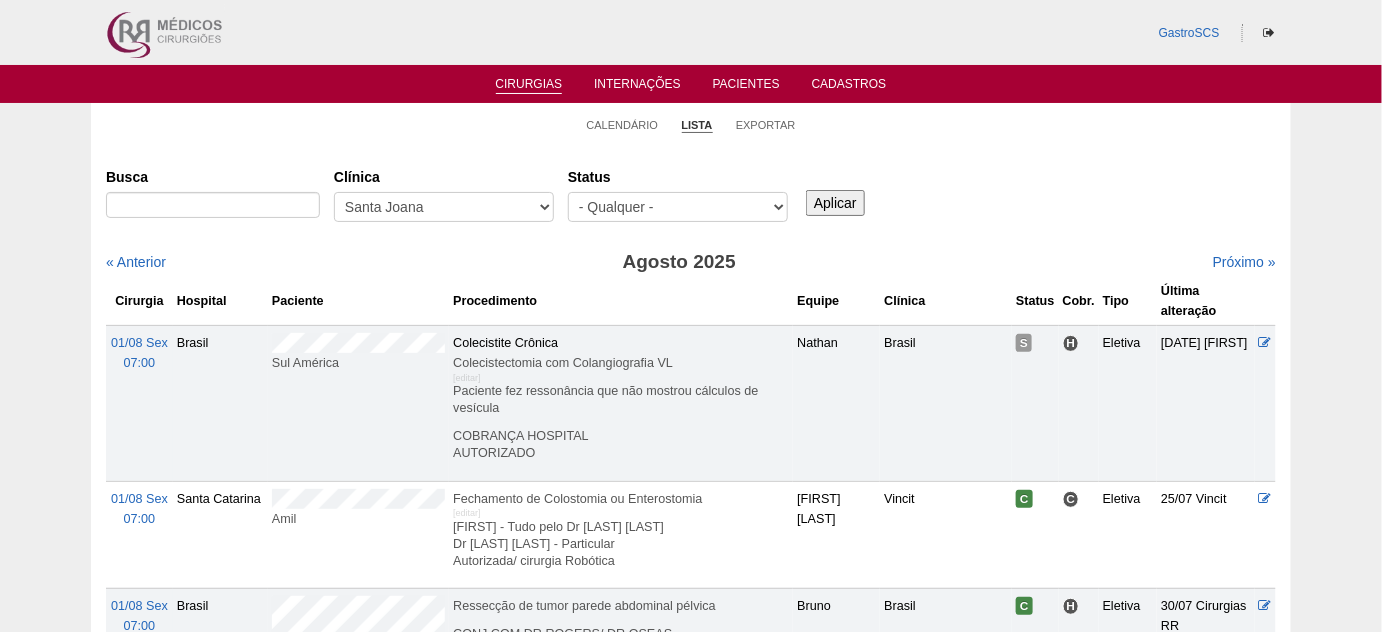 click on "Clínica" at bounding box center (444, 177) 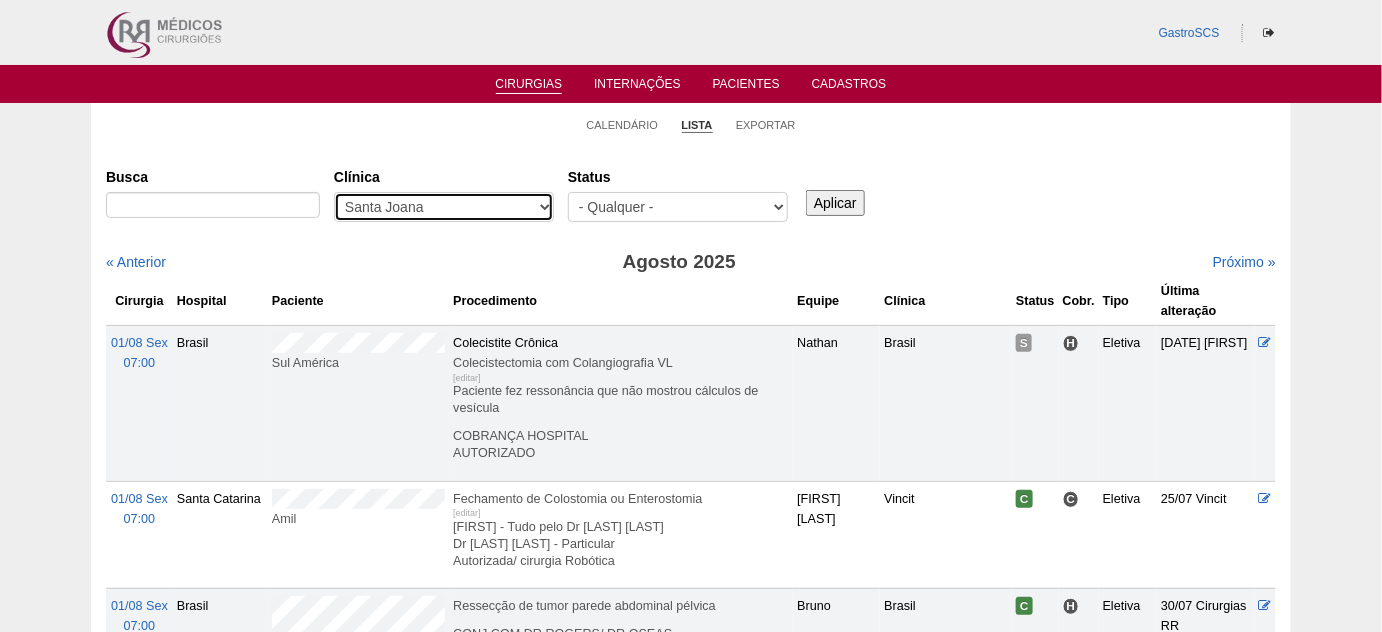 drag, startPoint x: 388, startPoint y: 206, endPoint x: 387, endPoint y: 217, distance: 11.045361 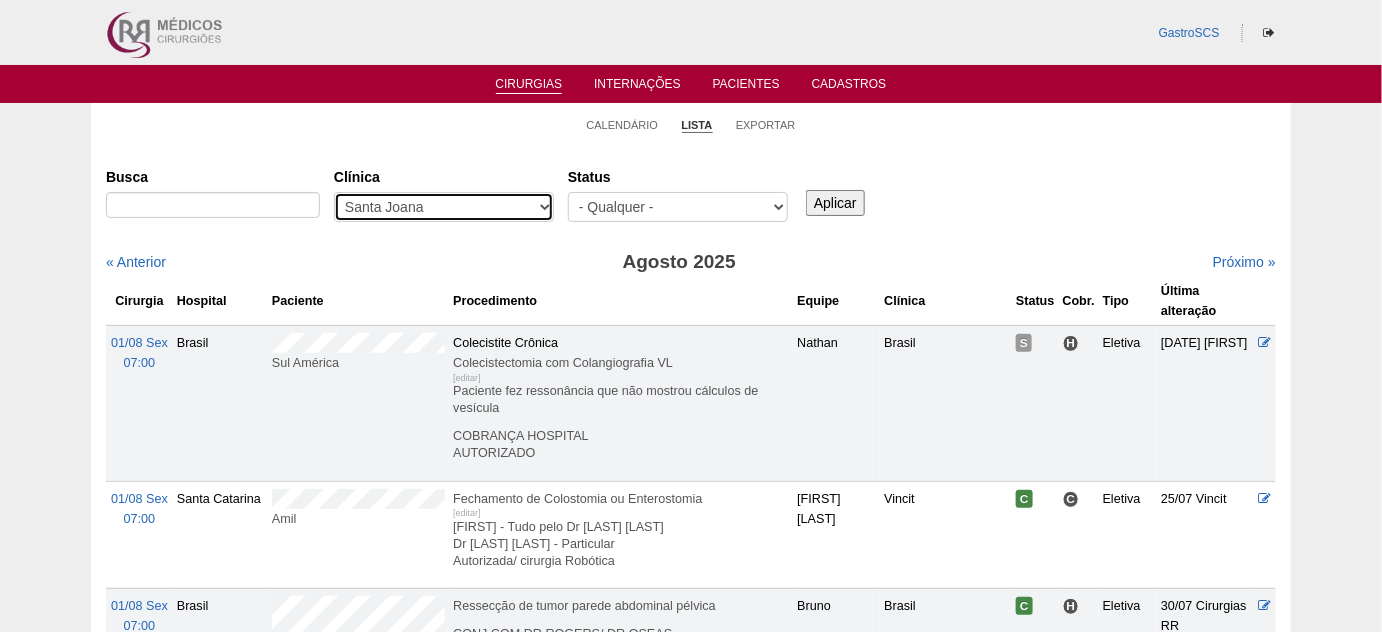 select on "22" 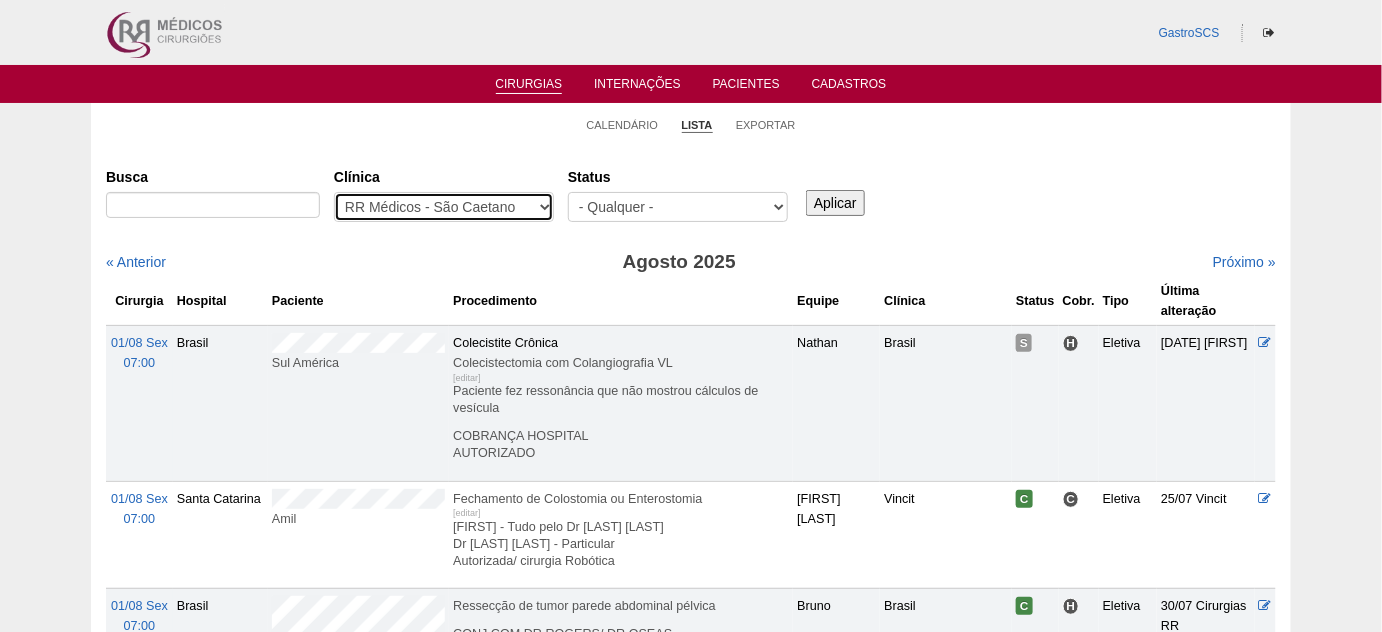click on "- Qualquer - 6R Alphaville Assunção Bartira Brasil Christovão da Gama Cruz Azul Ifor Neomater RR Médicos - Santo André RR Médicos - São Bernardo do Campo RR Médicos - São Caetano Santa Joana São Luiz SCS Vincit" at bounding box center [444, 207] 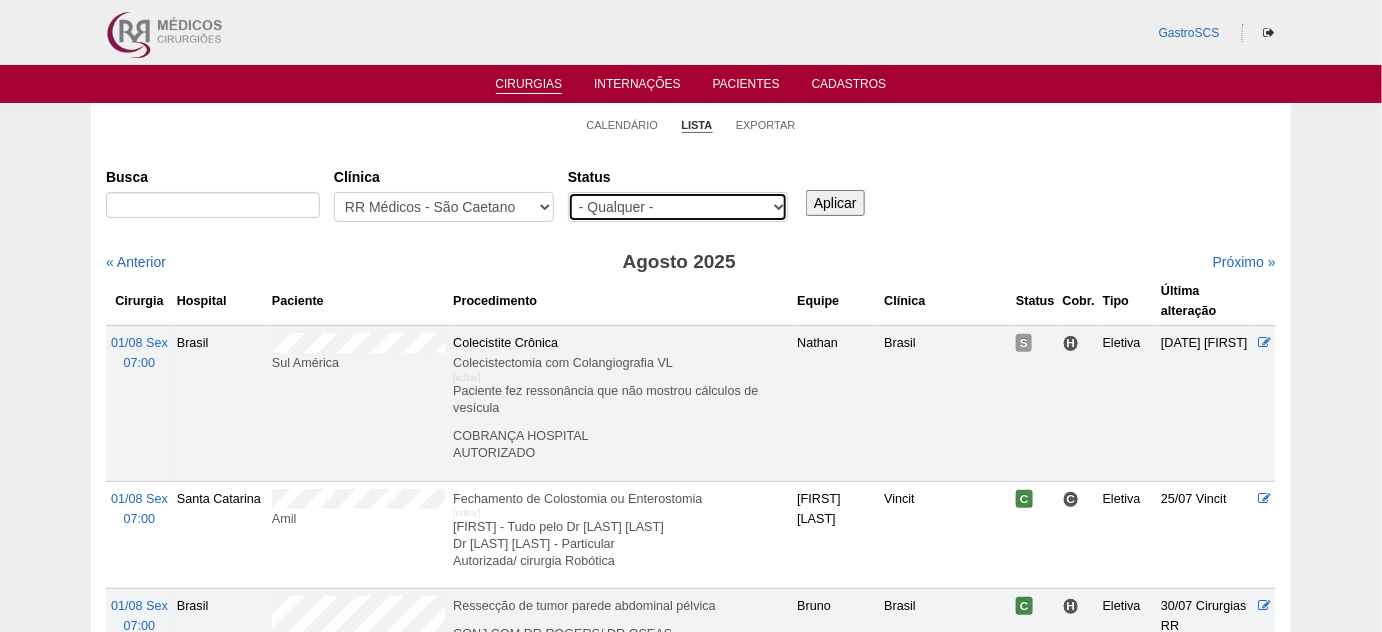 click on "- Qualquer - Reservada Confirmada Suspensa Cancelada" at bounding box center [678, 207] 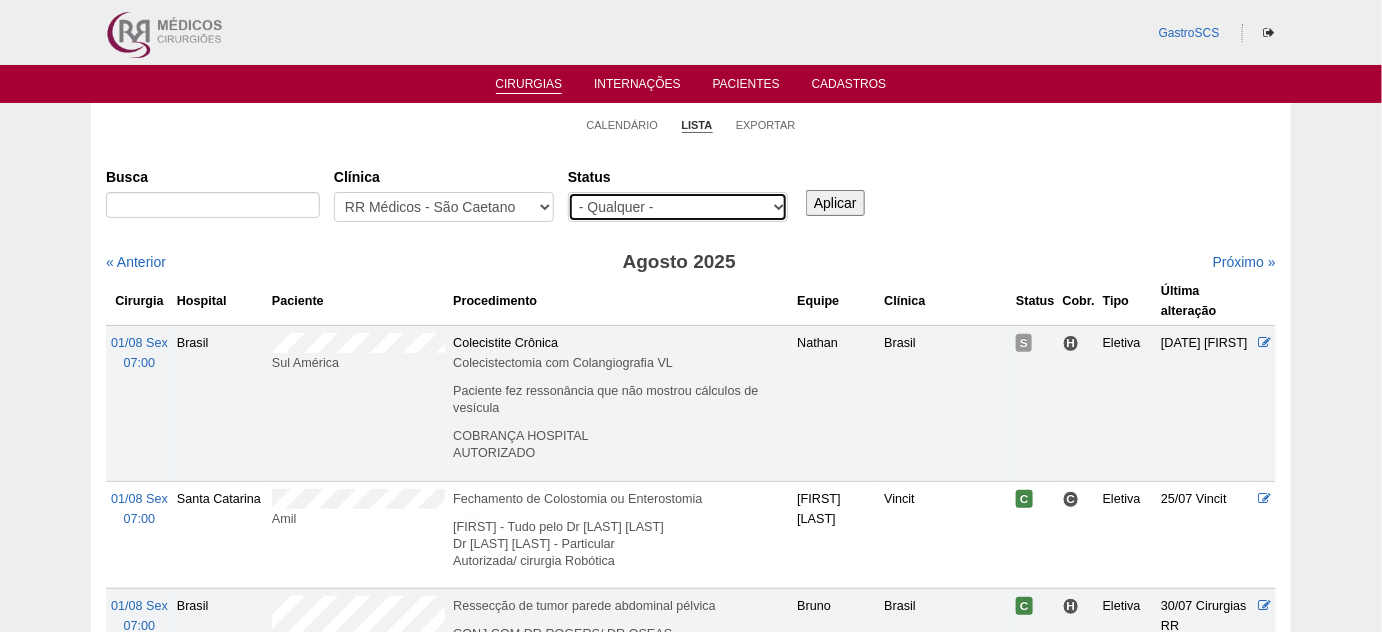 select on "conf" 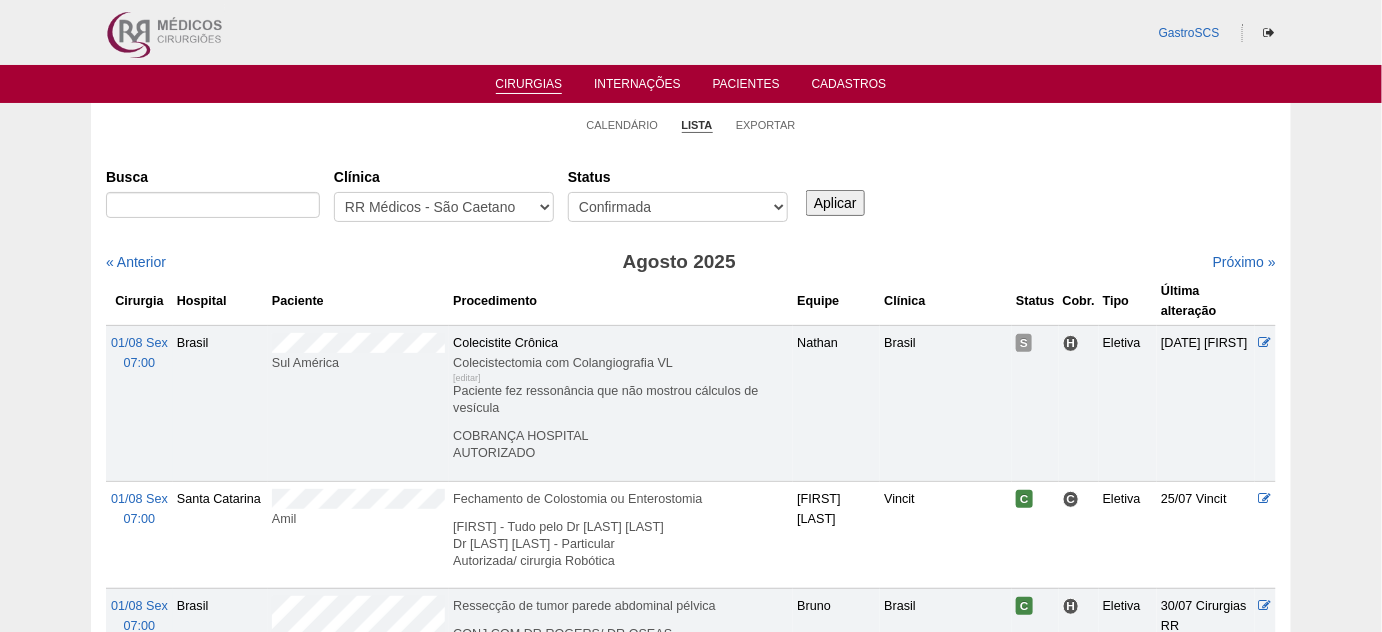 click on "Aplicar" at bounding box center [842, 187] 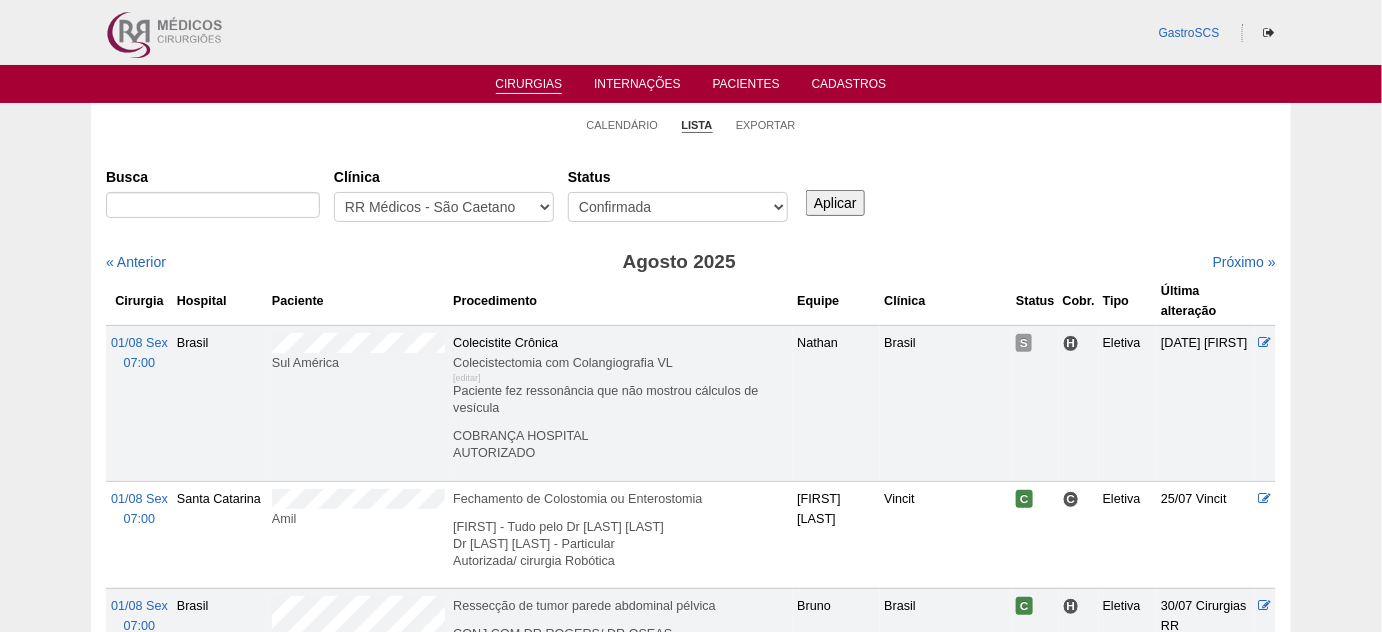 click on "Aplicar" at bounding box center [835, 203] 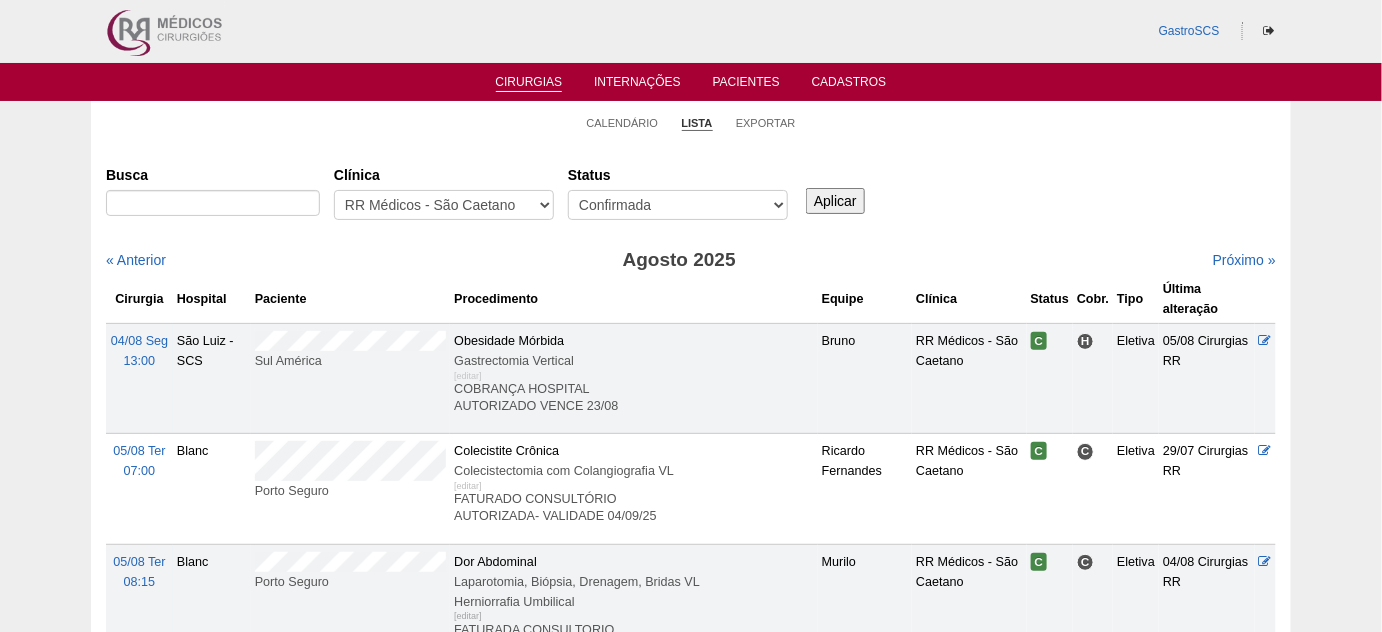 scroll, scrollTop: 0, scrollLeft: 0, axis: both 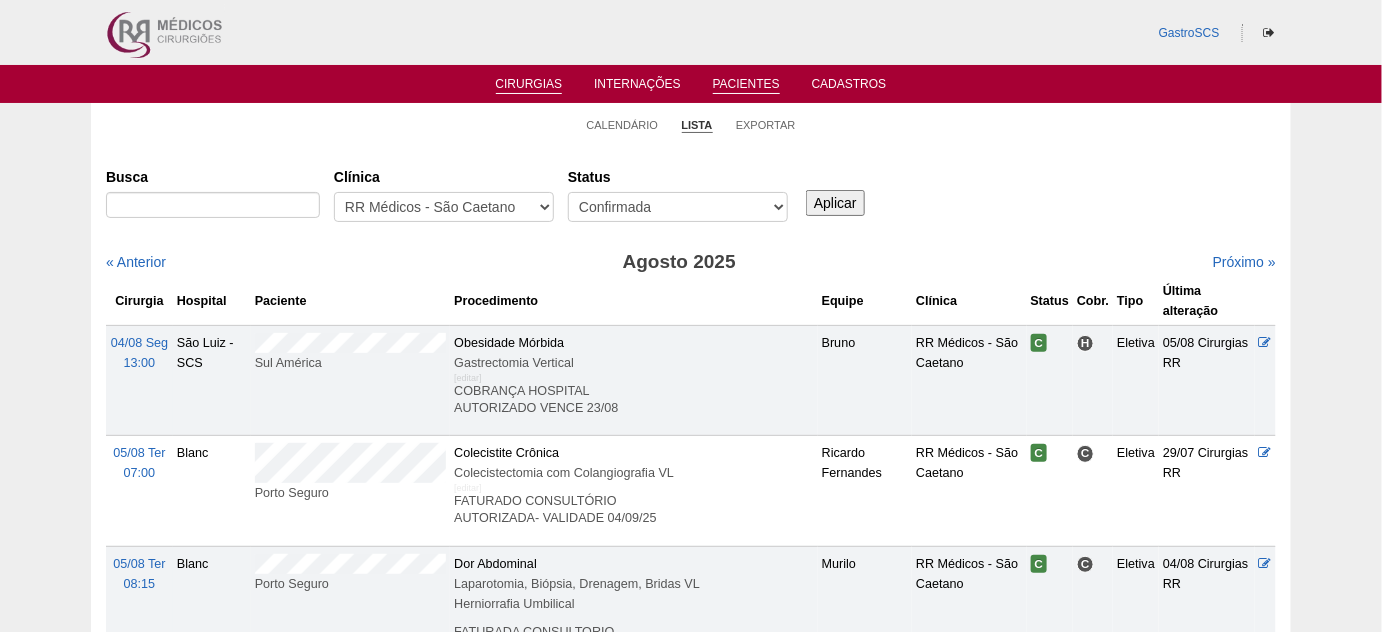 click on "Pacientes" at bounding box center (746, 85) 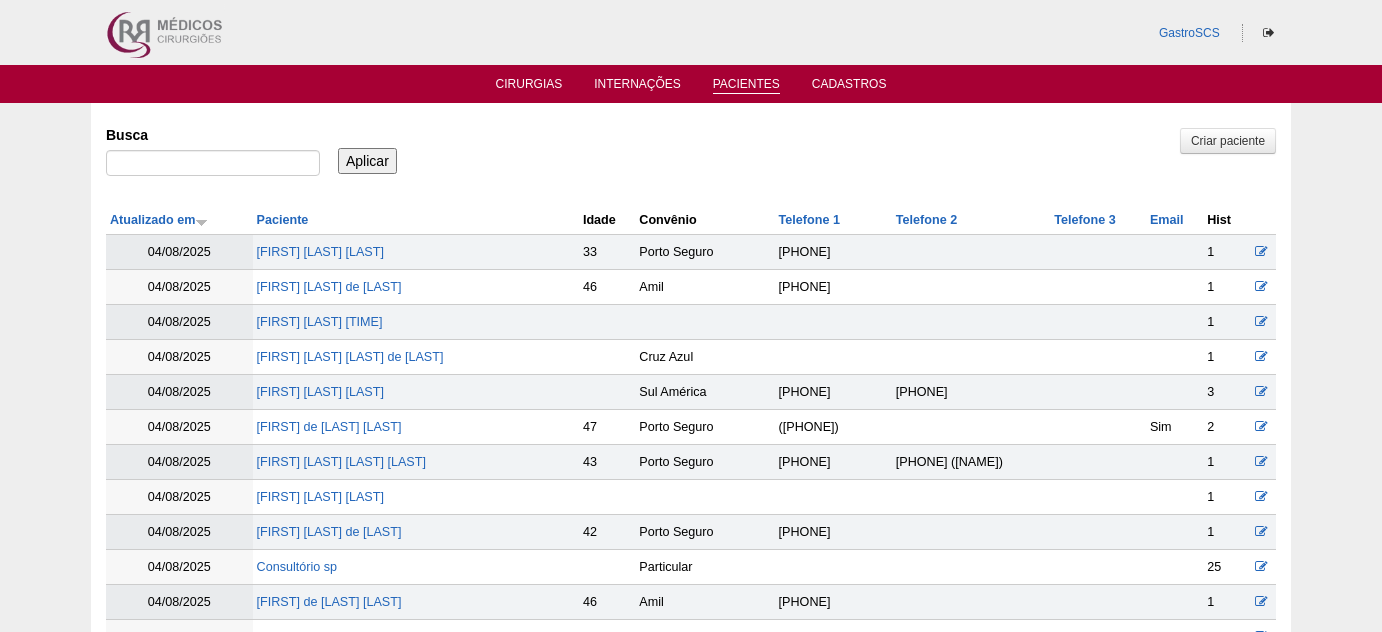 scroll, scrollTop: 0, scrollLeft: 0, axis: both 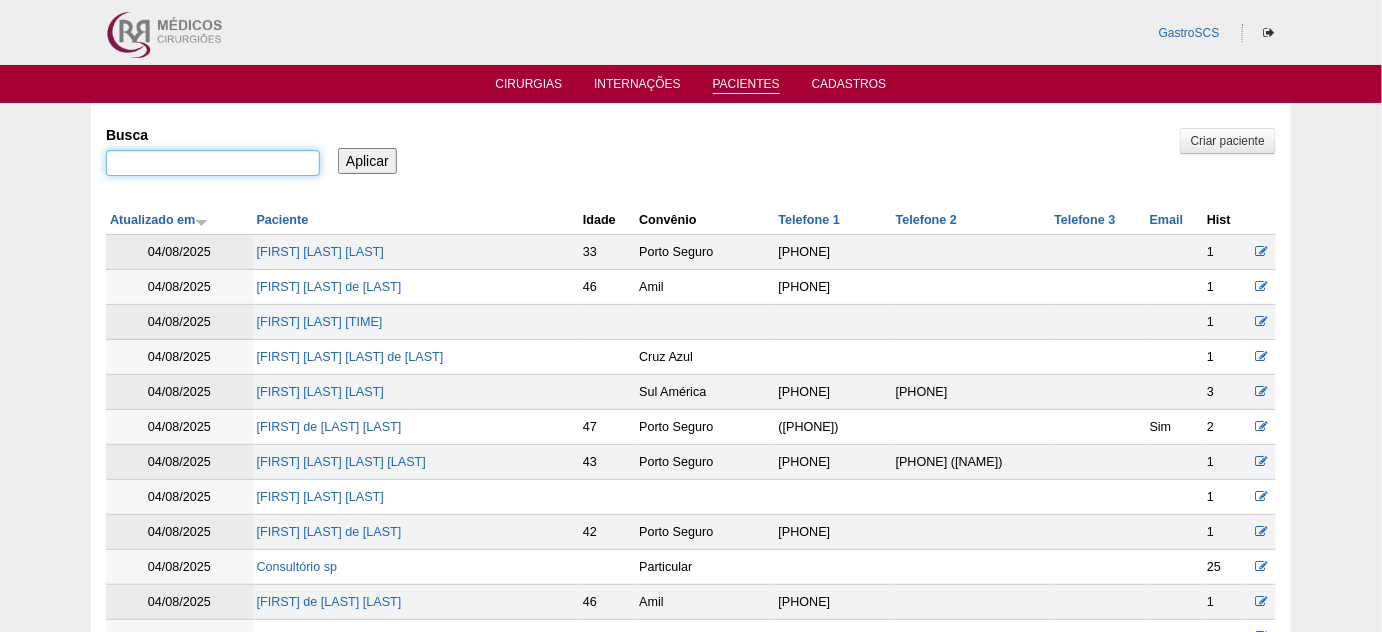 click on "Busca" at bounding box center [213, 163] 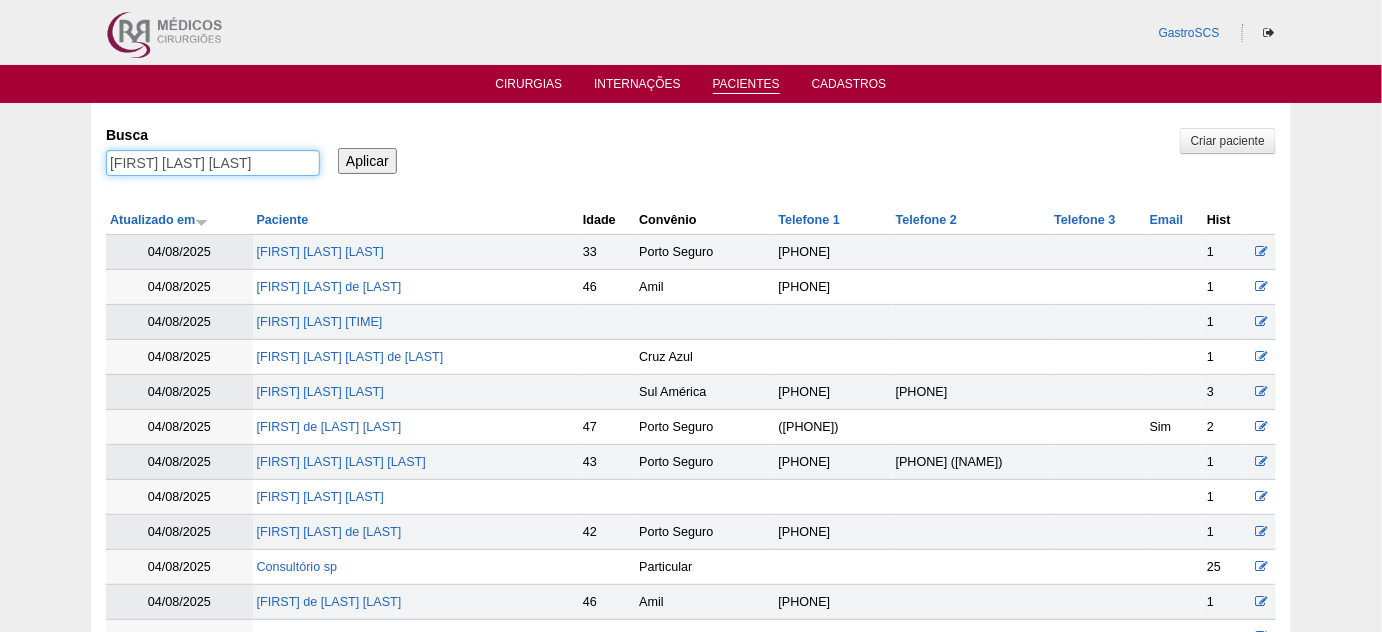 type on "[FIRST] [LAST] [LAST]" 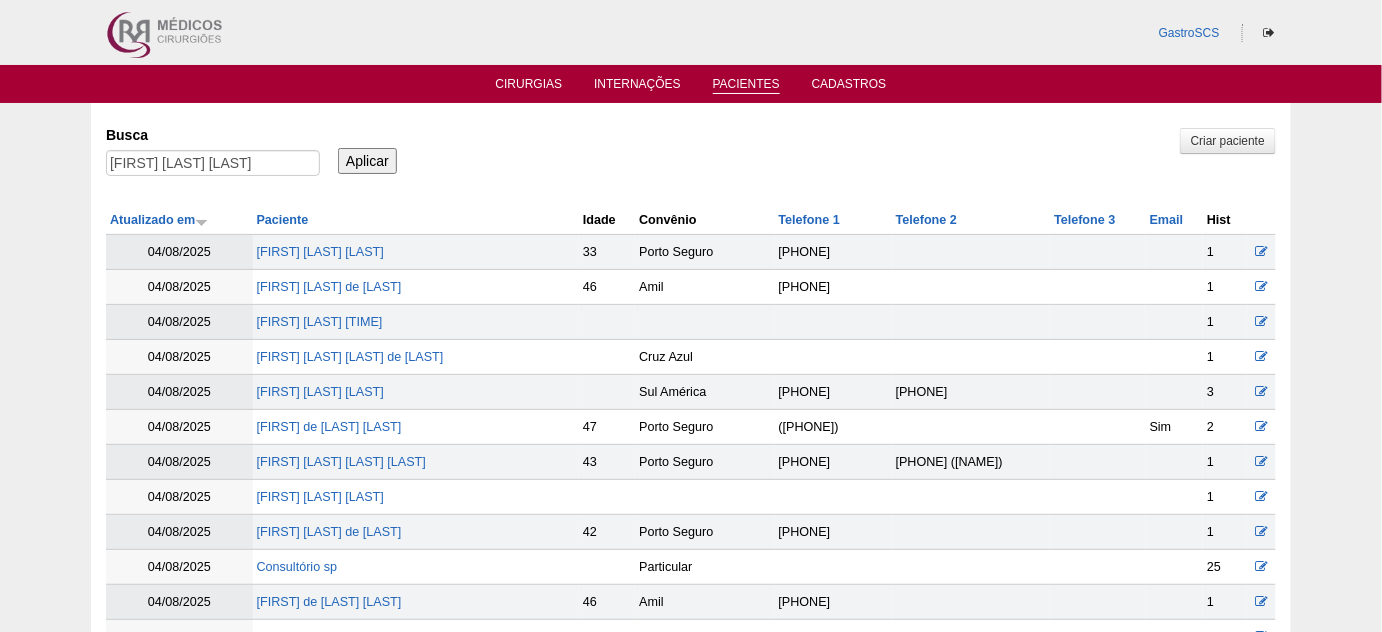 click on "Aplicar" at bounding box center (367, 161) 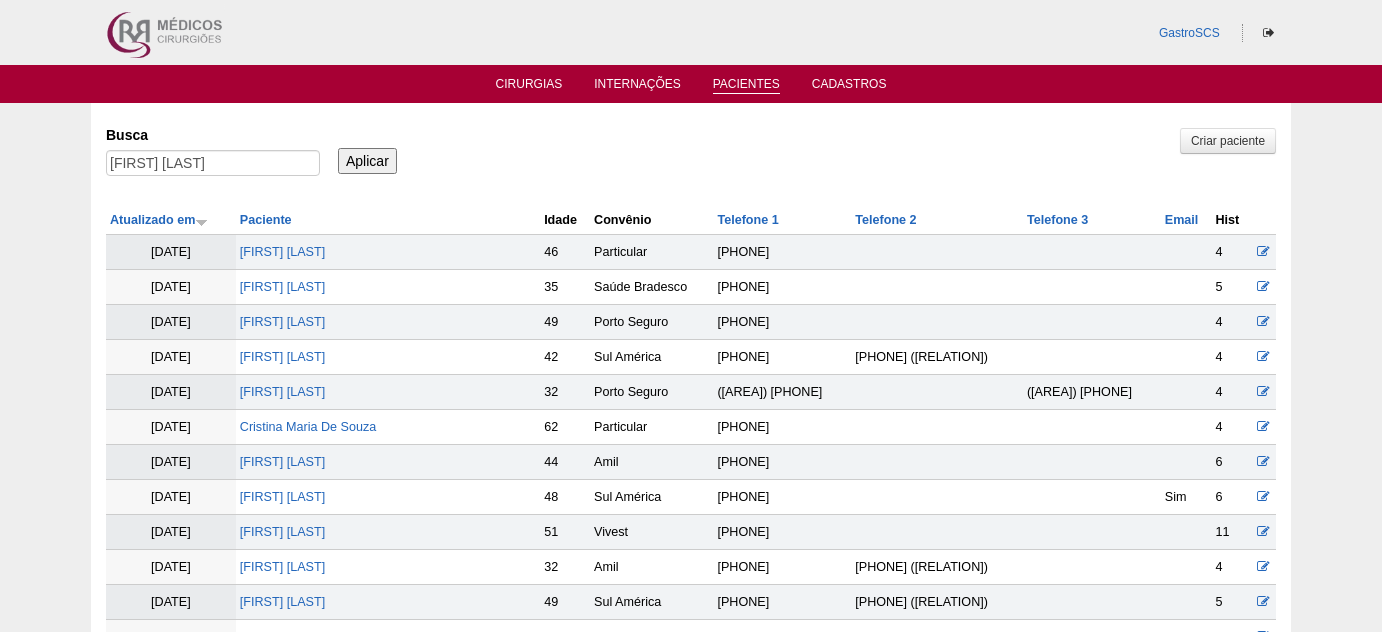 scroll, scrollTop: 0, scrollLeft: 0, axis: both 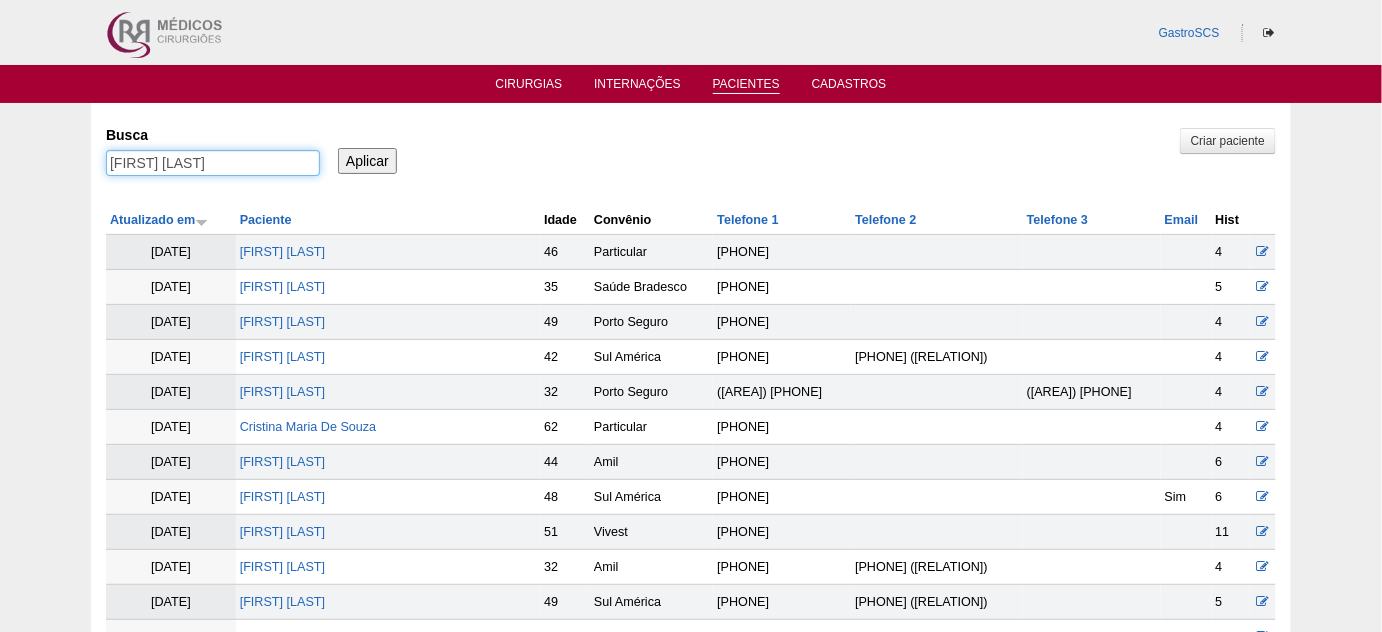 click on "Elaine Cristina Vitorino Gallego," at bounding box center (213, 163) 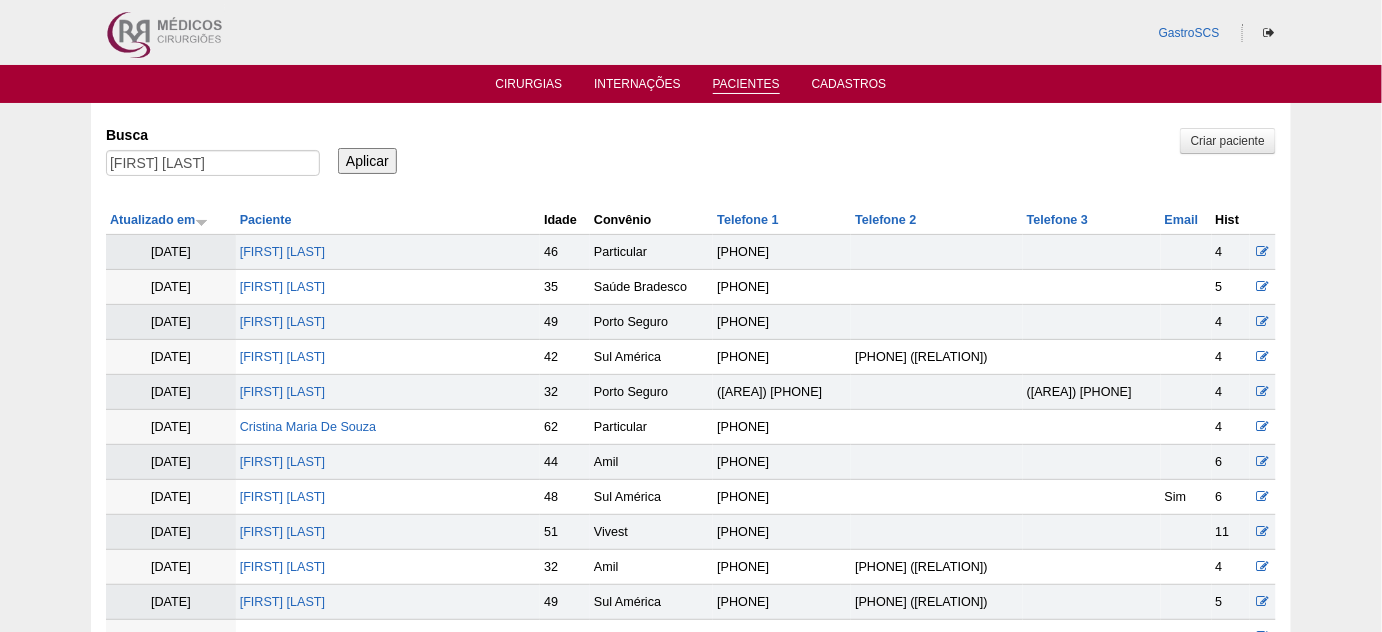 click on "Aplicar" at bounding box center [367, 161] 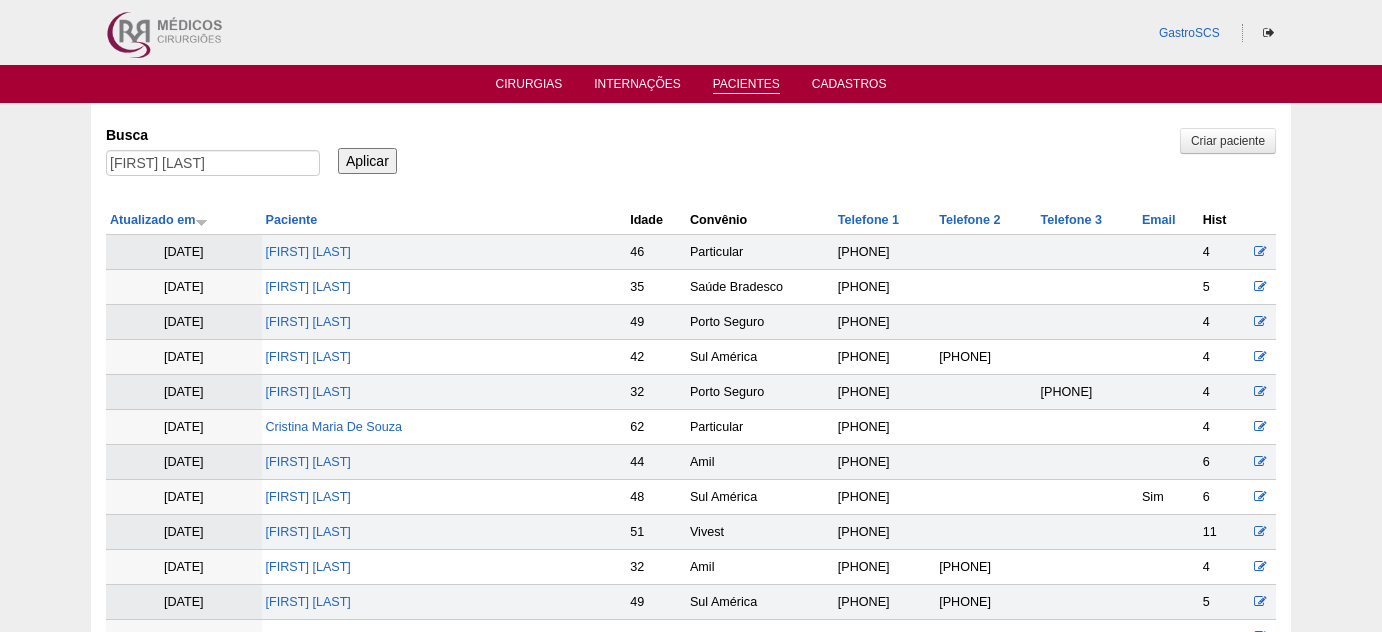 scroll, scrollTop: 0, scrollLeft: 0, axis: both 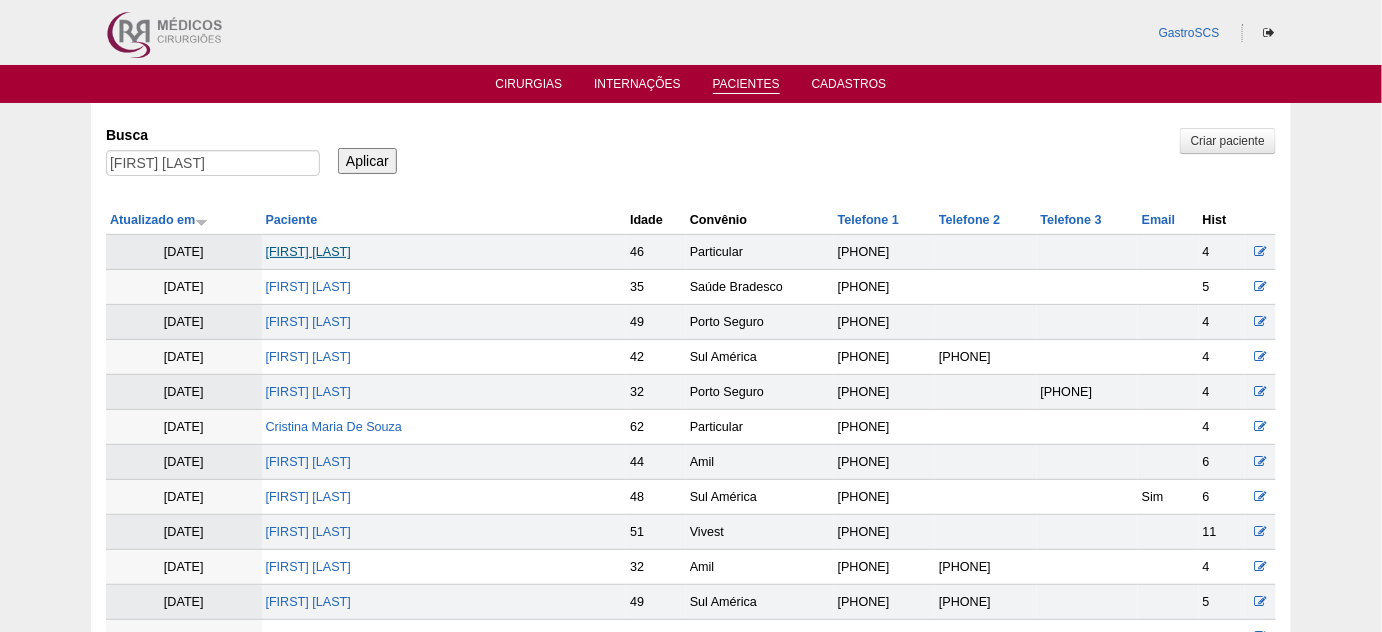 click on "[FIRST] [LAST]" at bounding box center (308, 252) 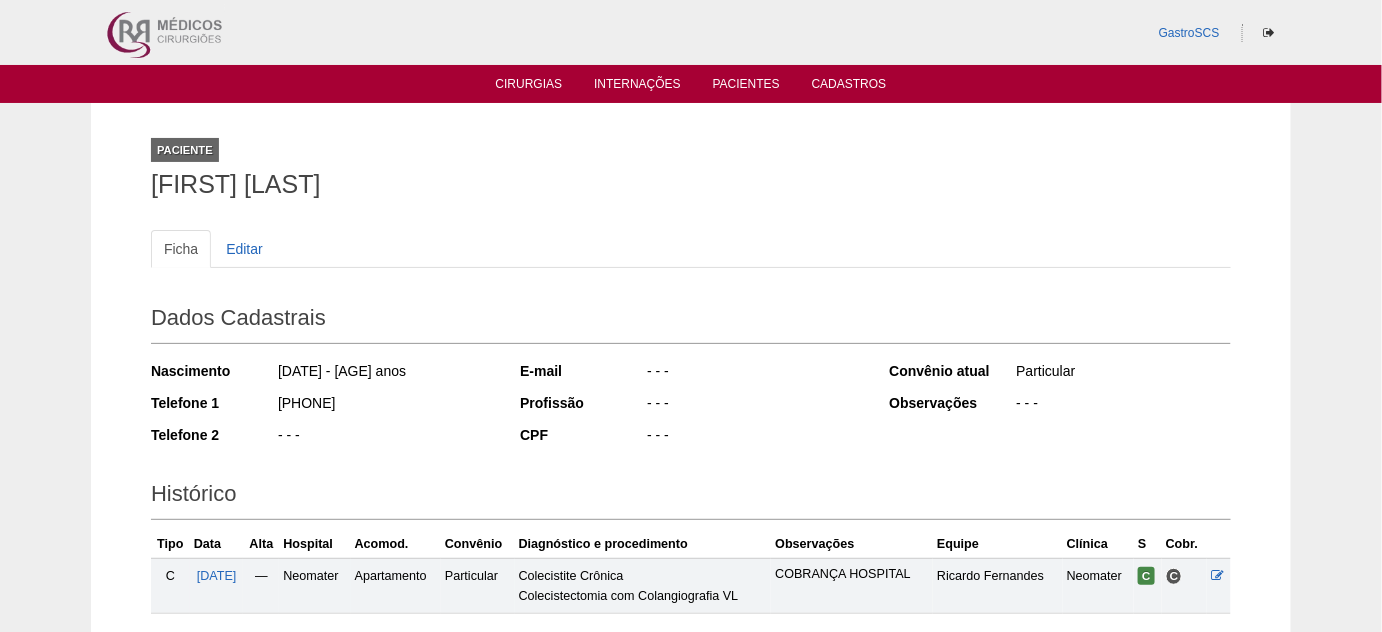 scroll, scrollTop: 150, scrollLeft: 0, axis: vertical 